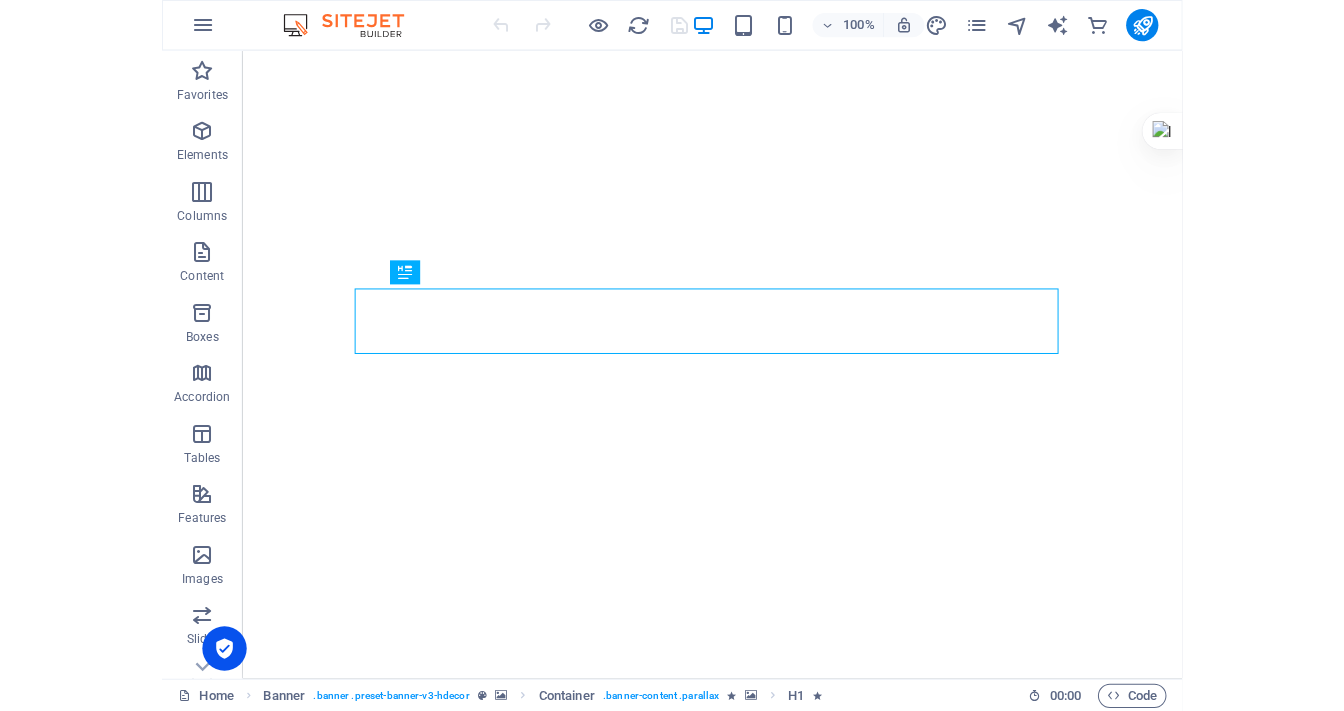 scroll, scrollTop: 0, scrollLeft: 0, axis: both 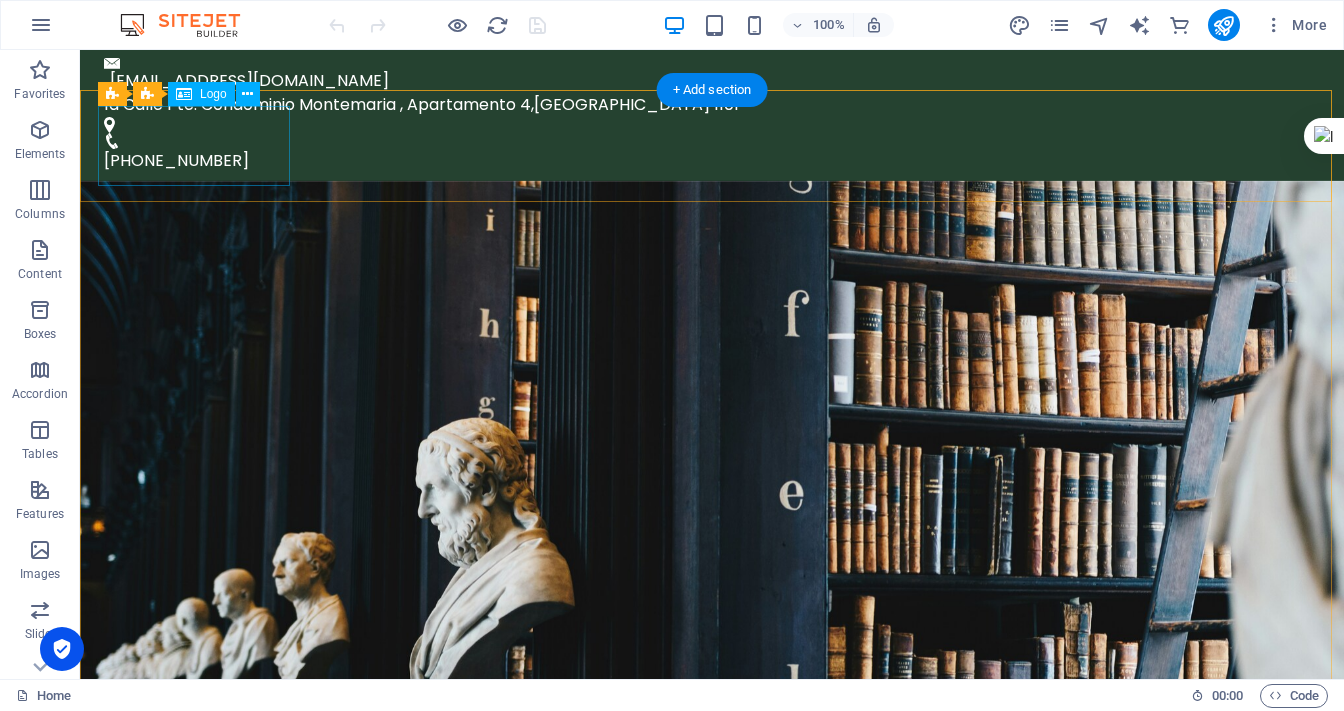 click at bounding box center [712, 993] 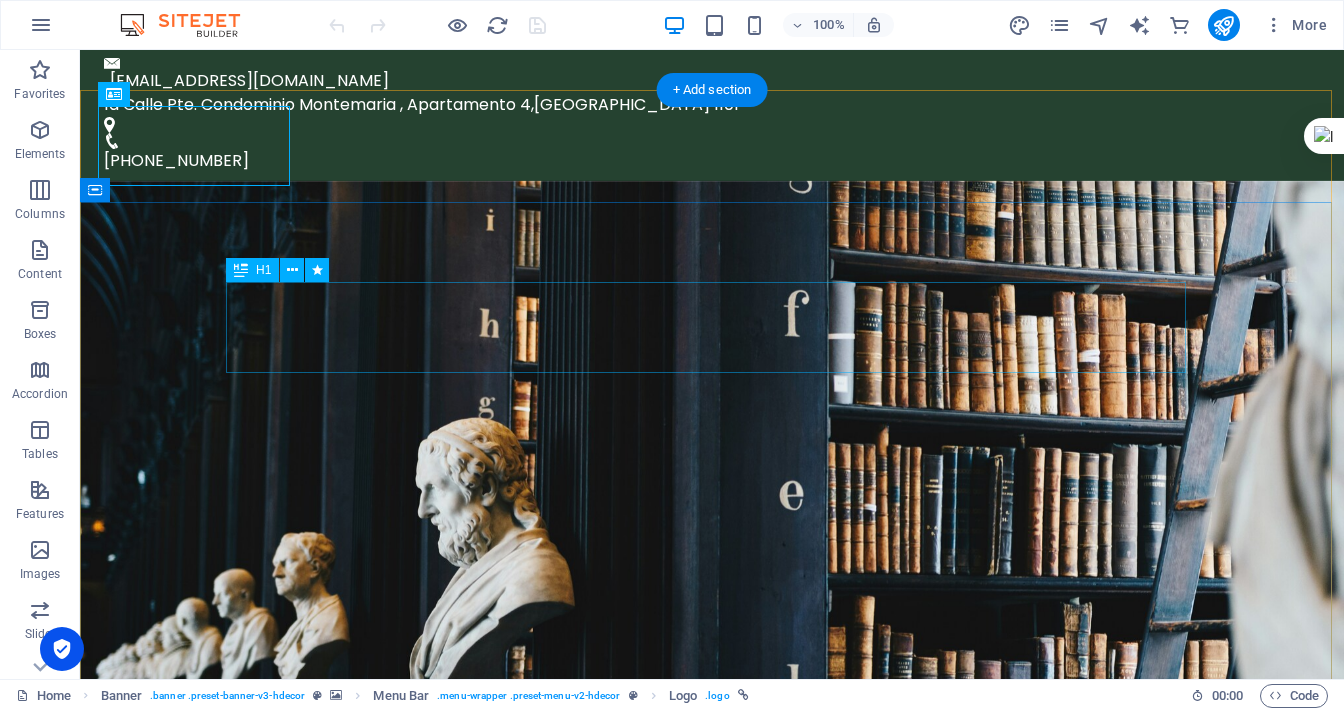 click on "Asesoria y Defensa Legal." at bounding box center (712, 1862) 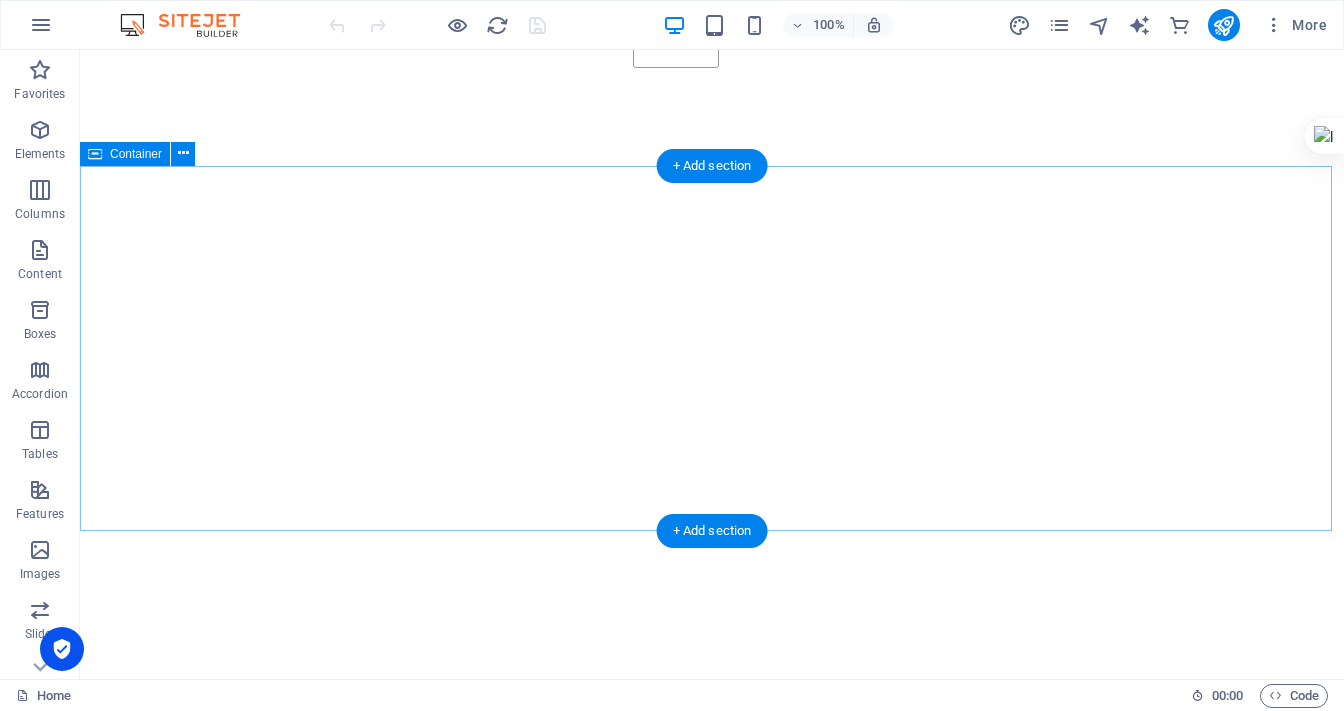 scroll, scrollTop: 1120, scrollLeft: 0, axis: vertical 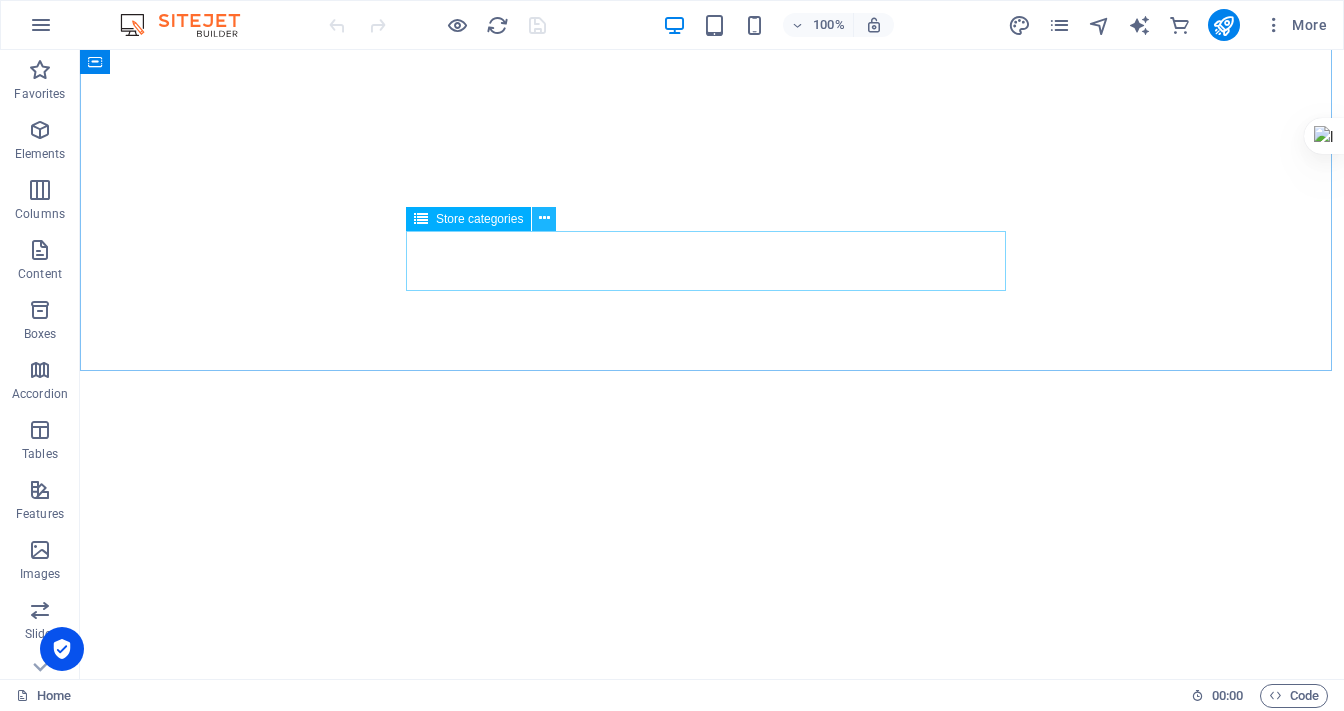 click at bounding box center (544, 218) 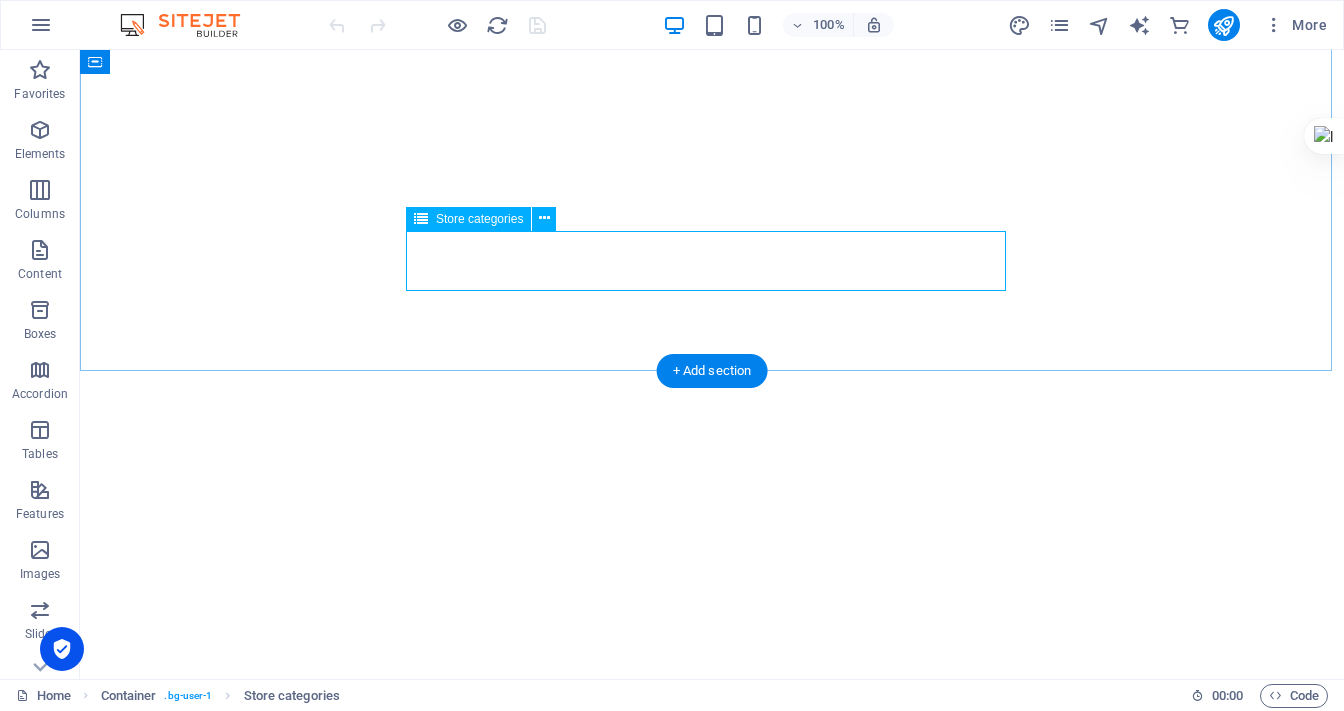 click at bounding box center [712, 1923] 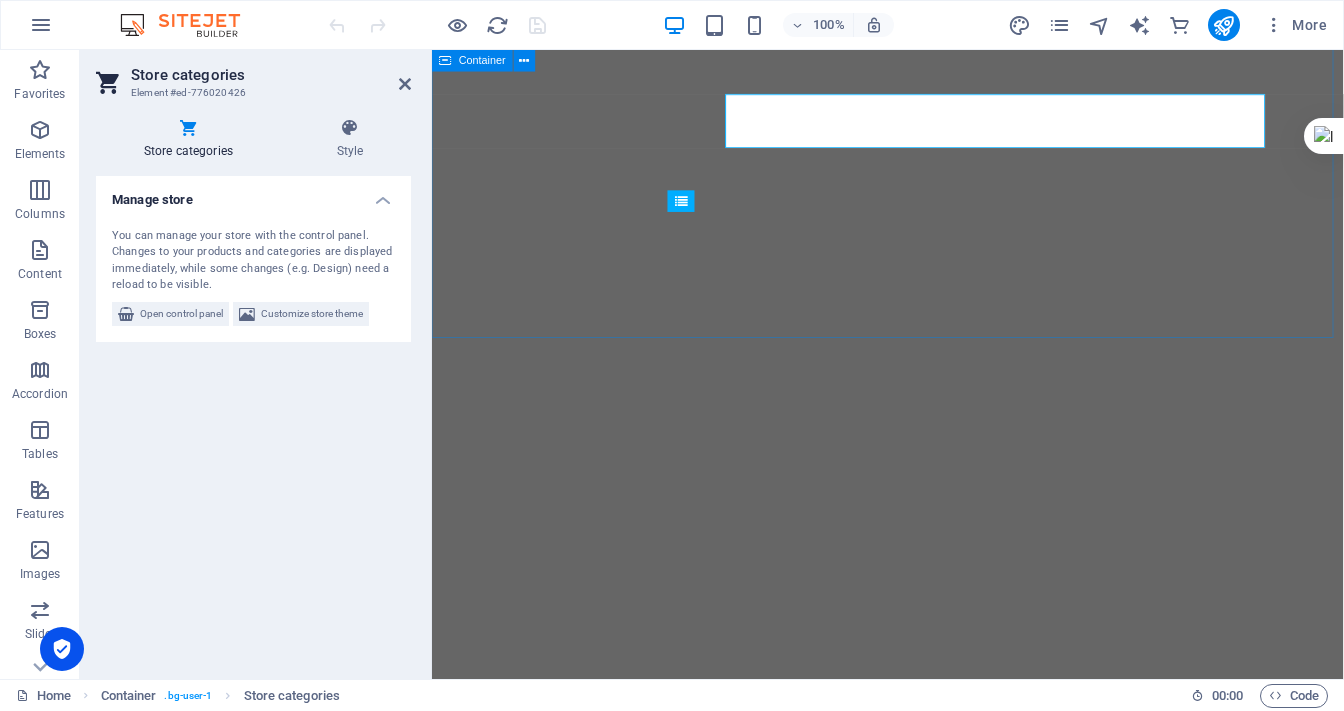 scroll, scrollTop: 1252, scrollLeft: 0, axis: vertical 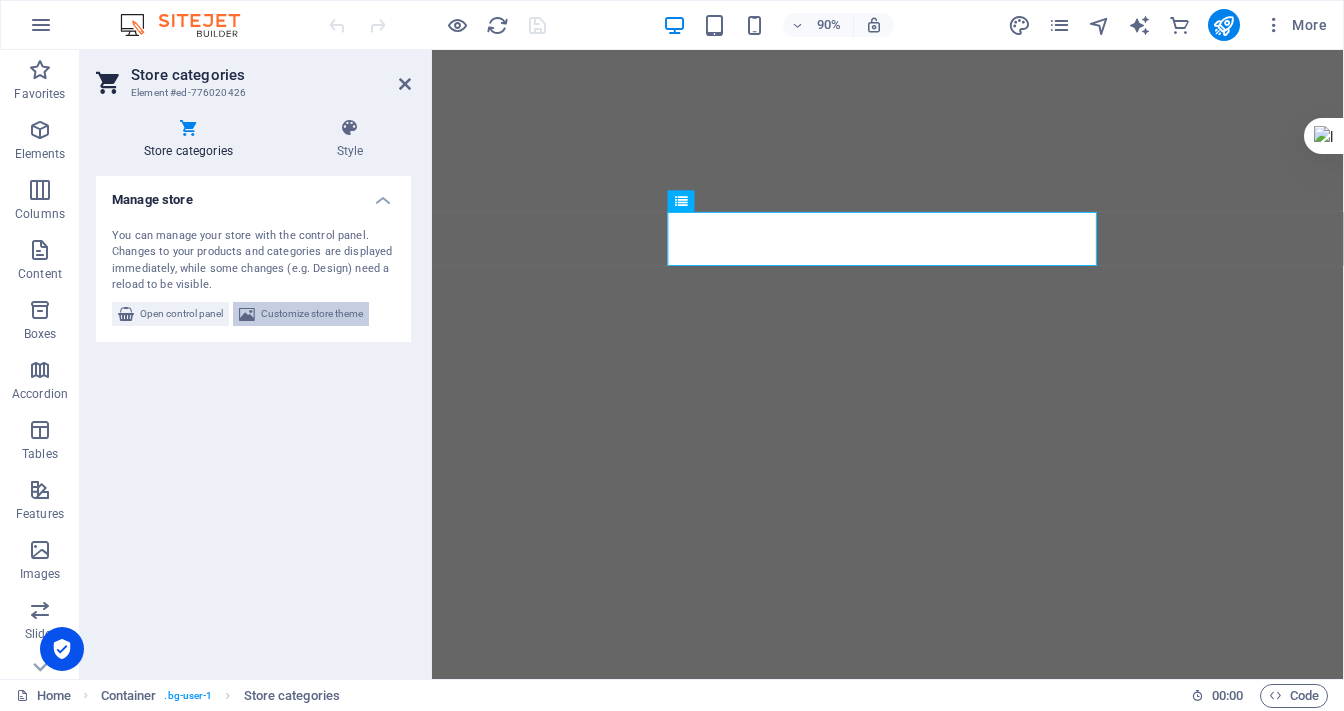 click on "Customize store theme" at bounding box center [312, 314] 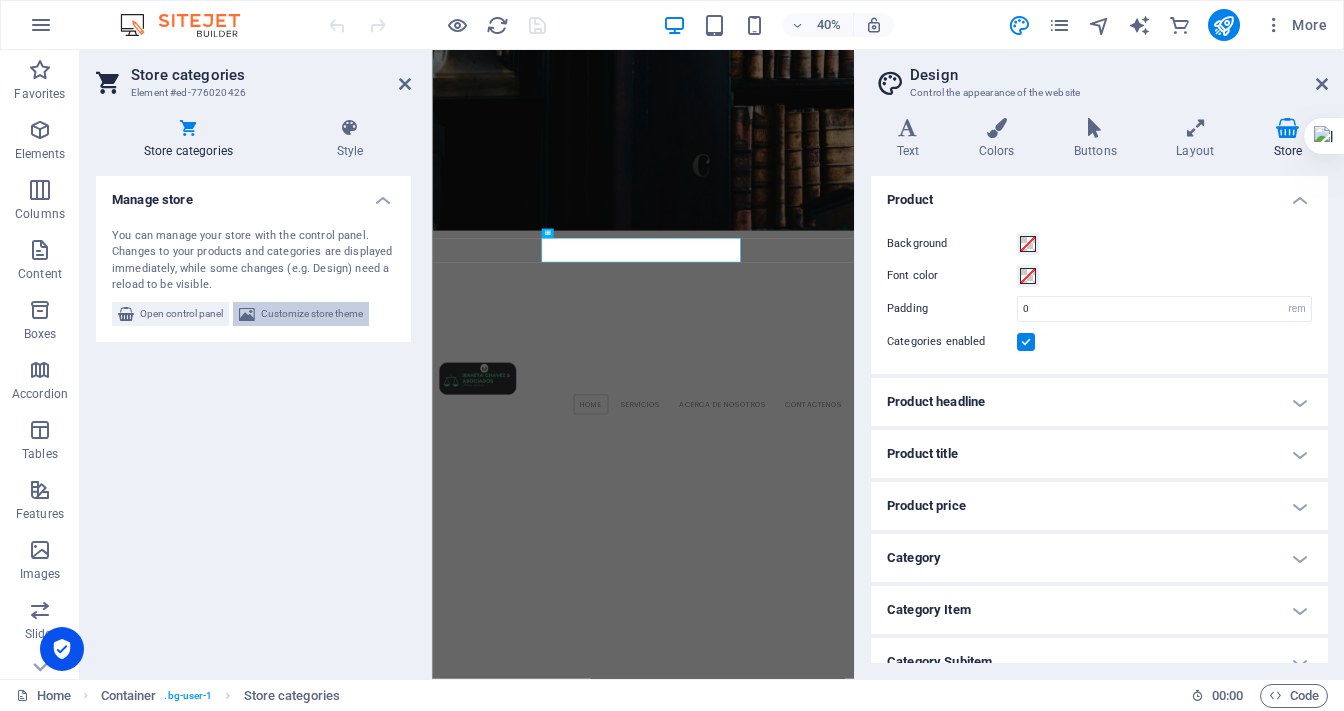 scroll, scrollTop: 1985, scrollLeft: 0, axis: vertical 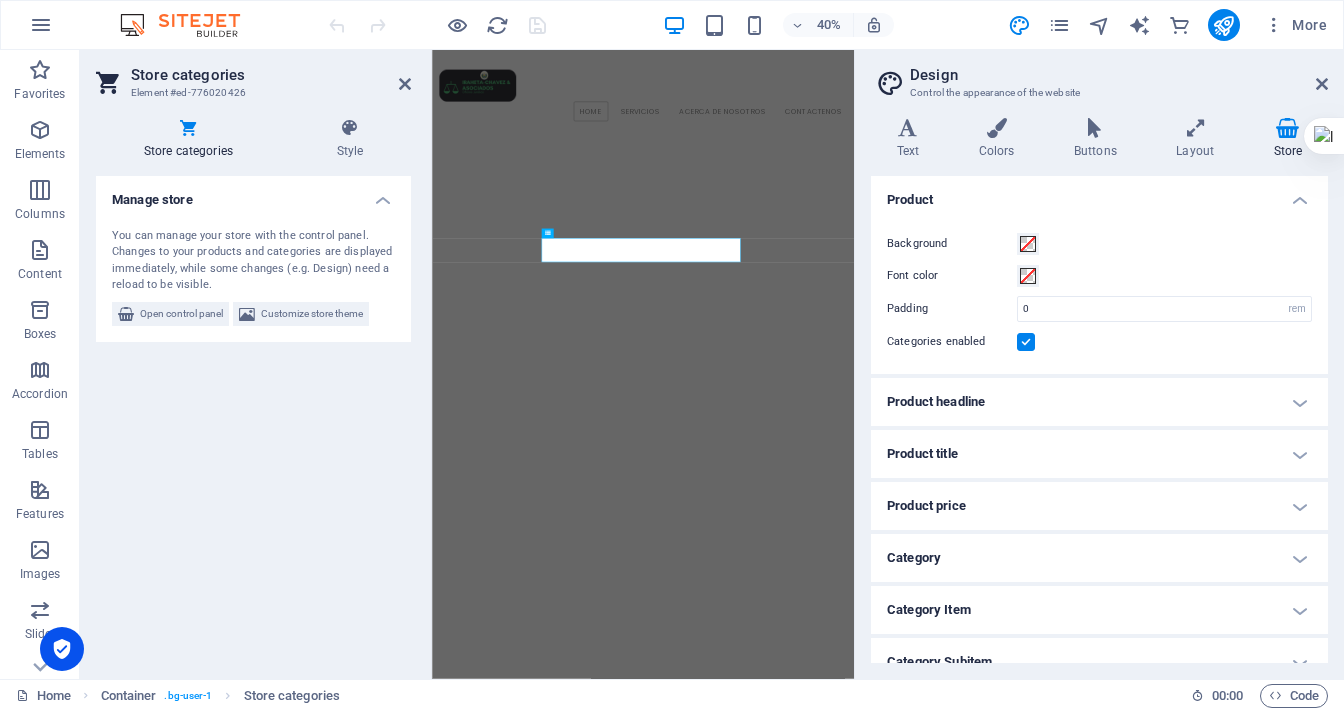 click on "Manage store" at bounding box center [253, 194] 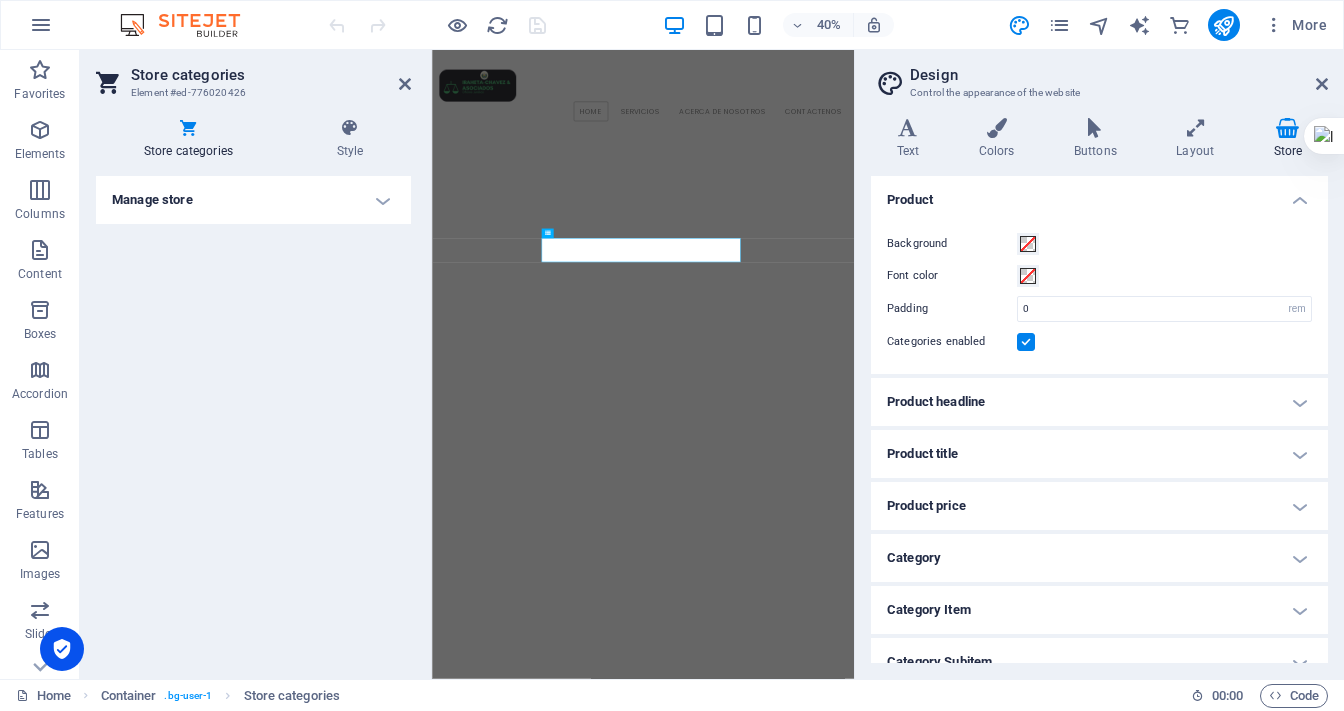 click at bounding box center (188, 128) 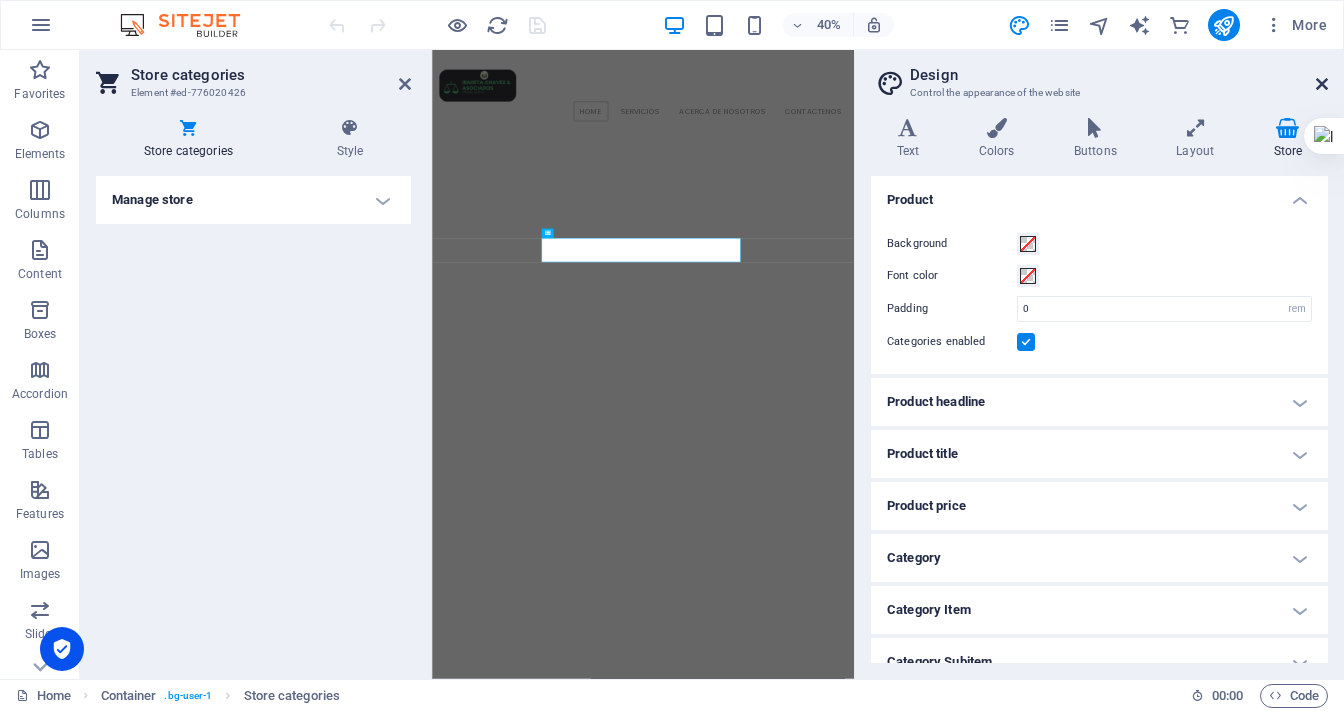 click at bounding box center (1322, 84) 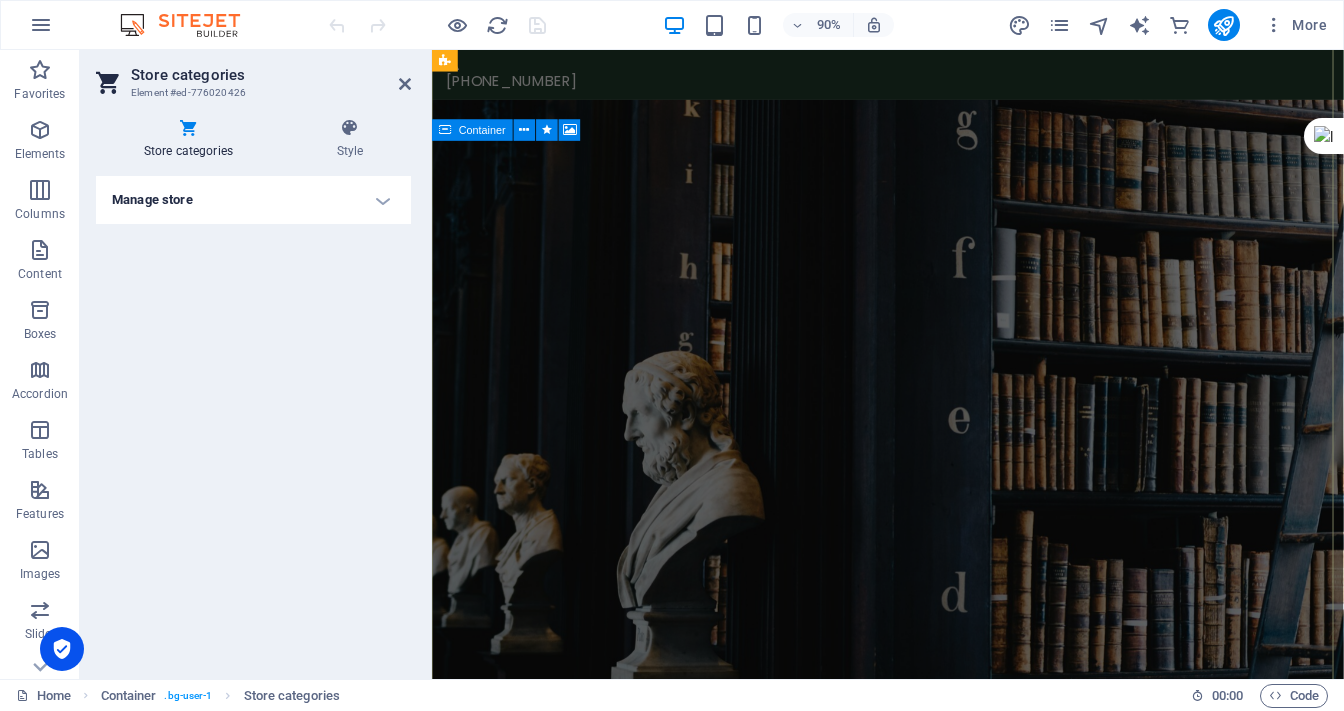 scroll, scrollTop: 0, scrollLeft: 0, axis: both 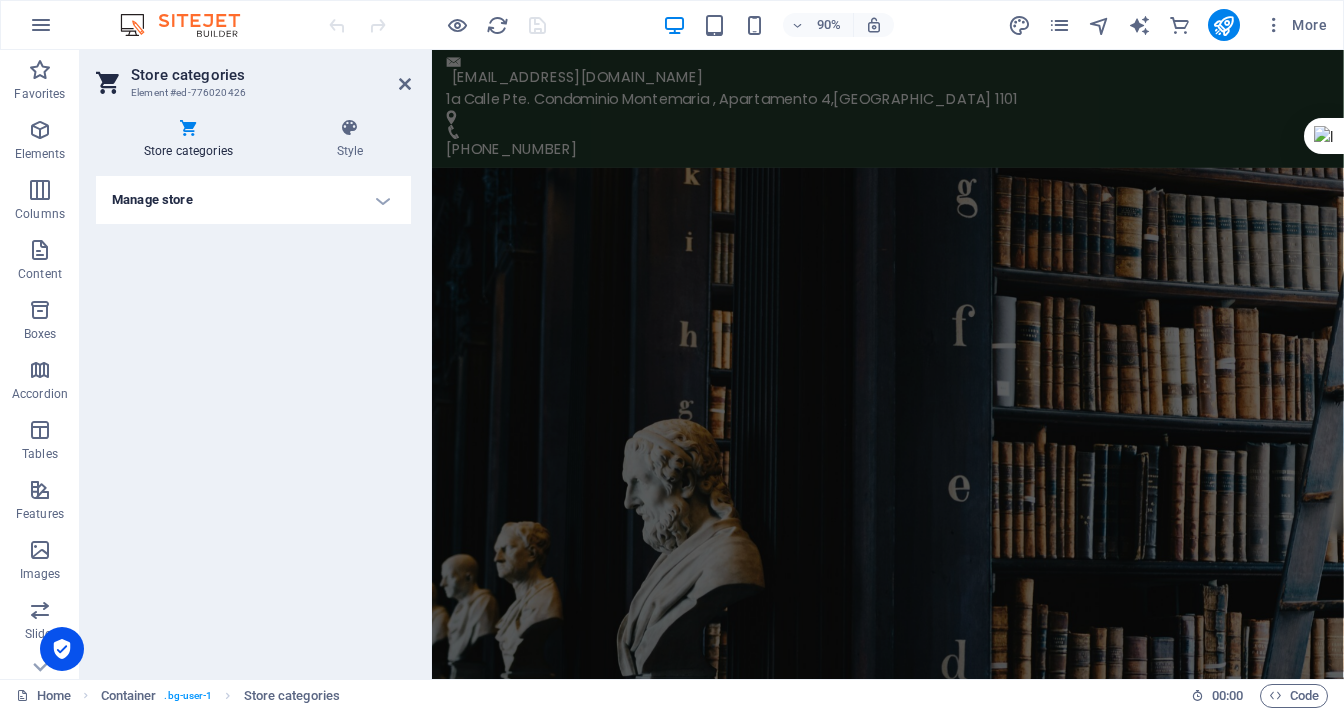 drag, startPoint x: 232, startPoint y: 350, endPoint x: 240, endPoint y: 336, distance: 16.124516 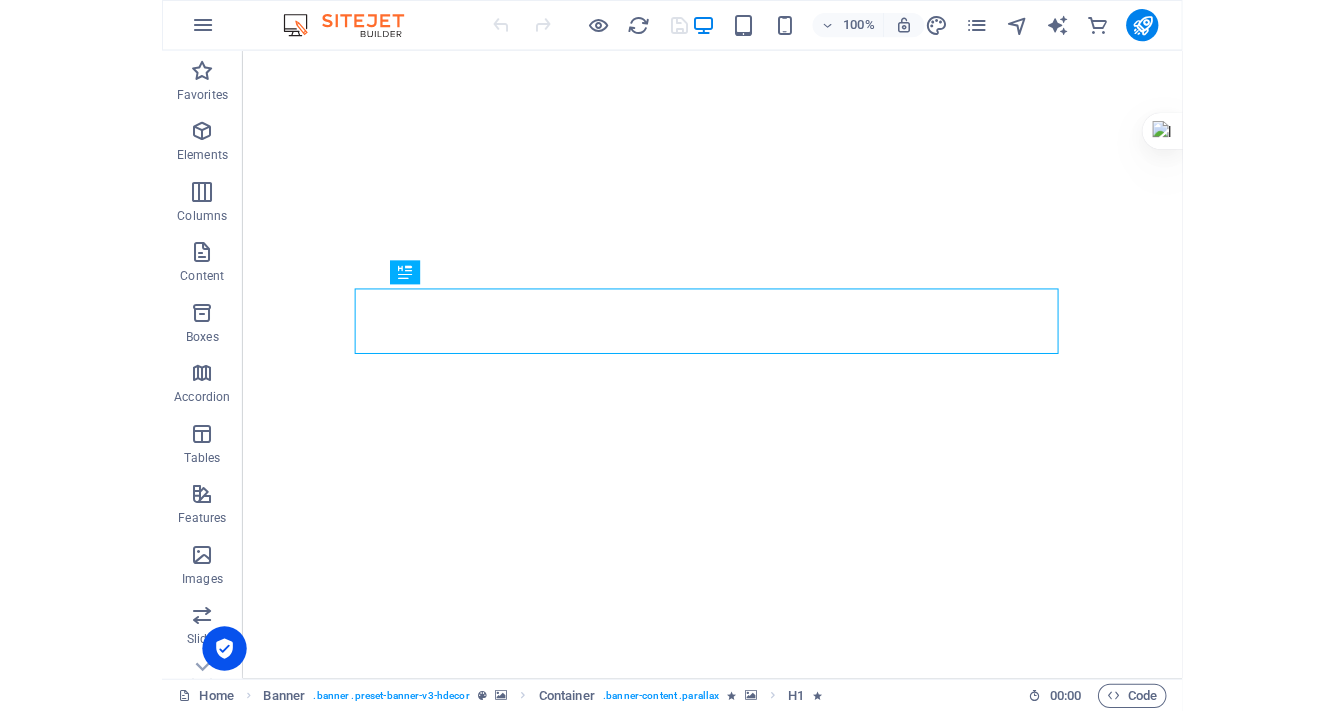 scroll, scrollTop: 0, scrollLeft: 0, axis: both 